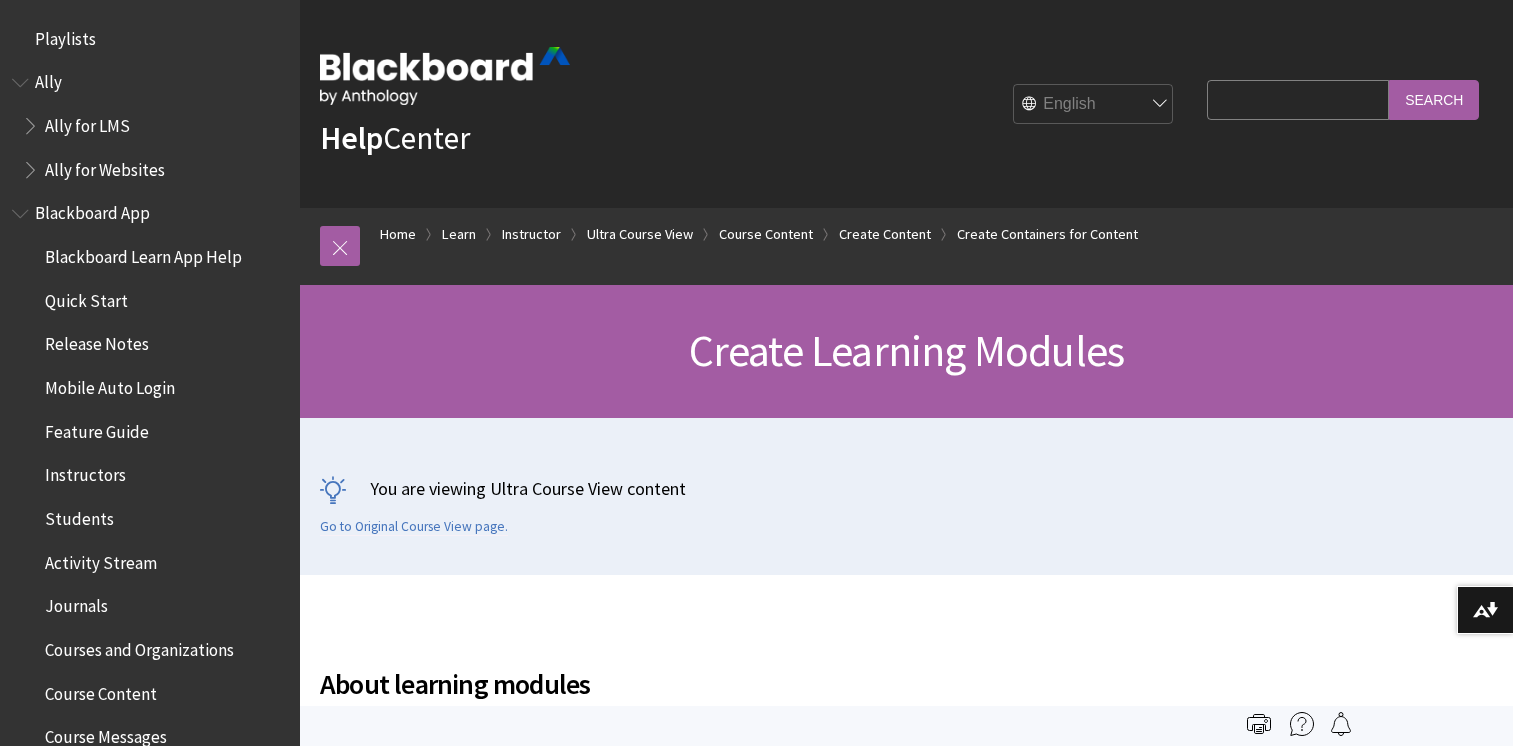 scroll, scrollTop: 0, scrollLeft: 0, axis: both 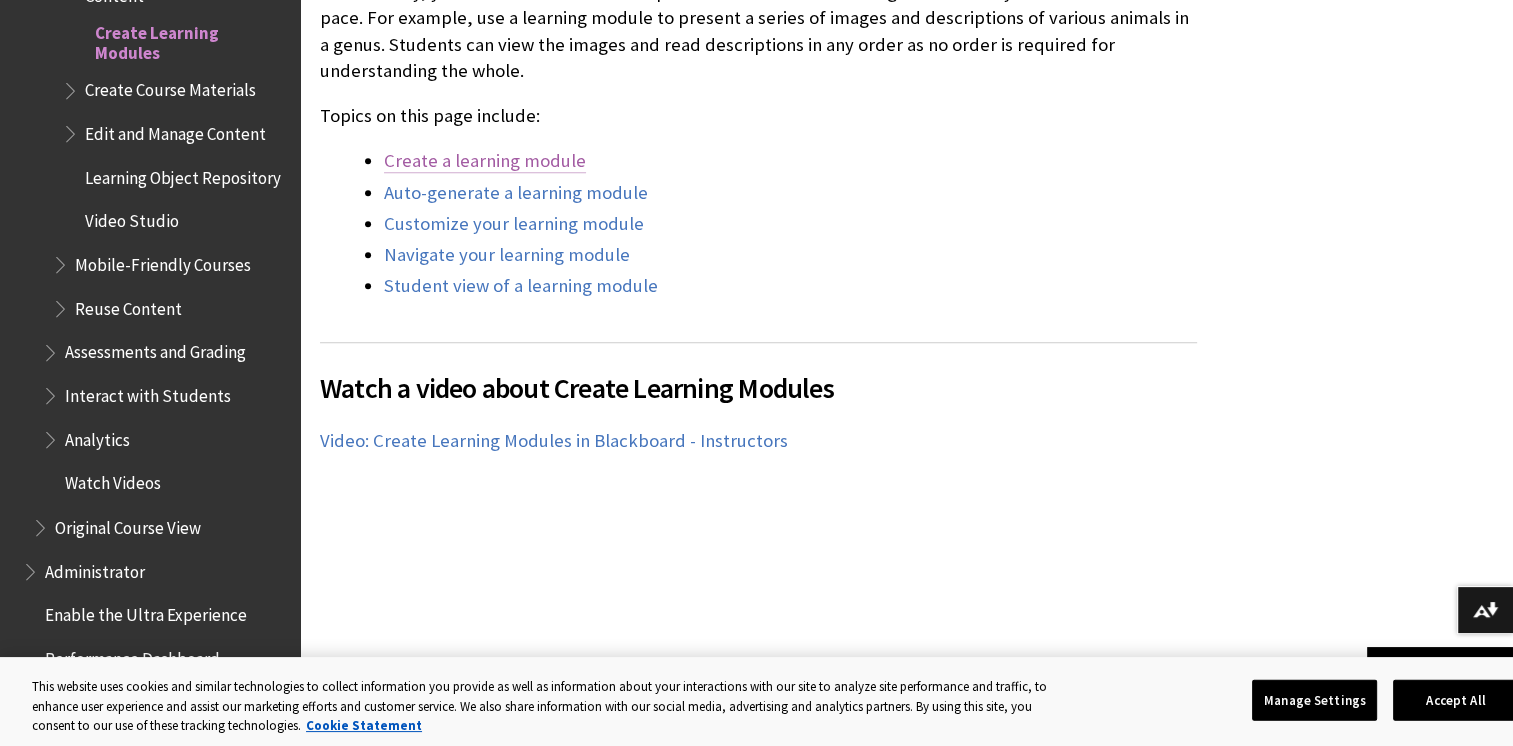 click on "Create a learning module" at bounding box center [485, 161] 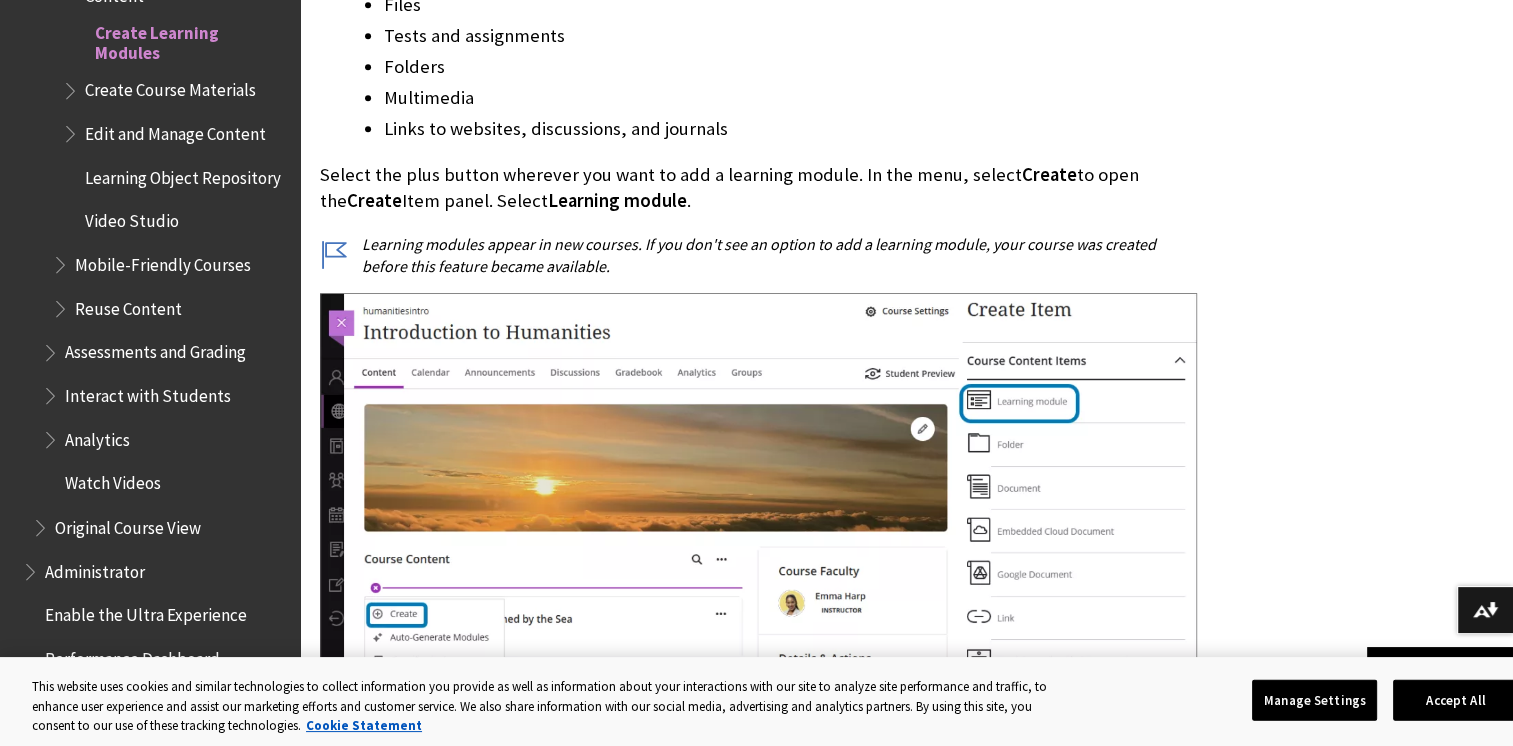 scroll, scrollTop: 2075, scrollLeft: 0, axis: vertical 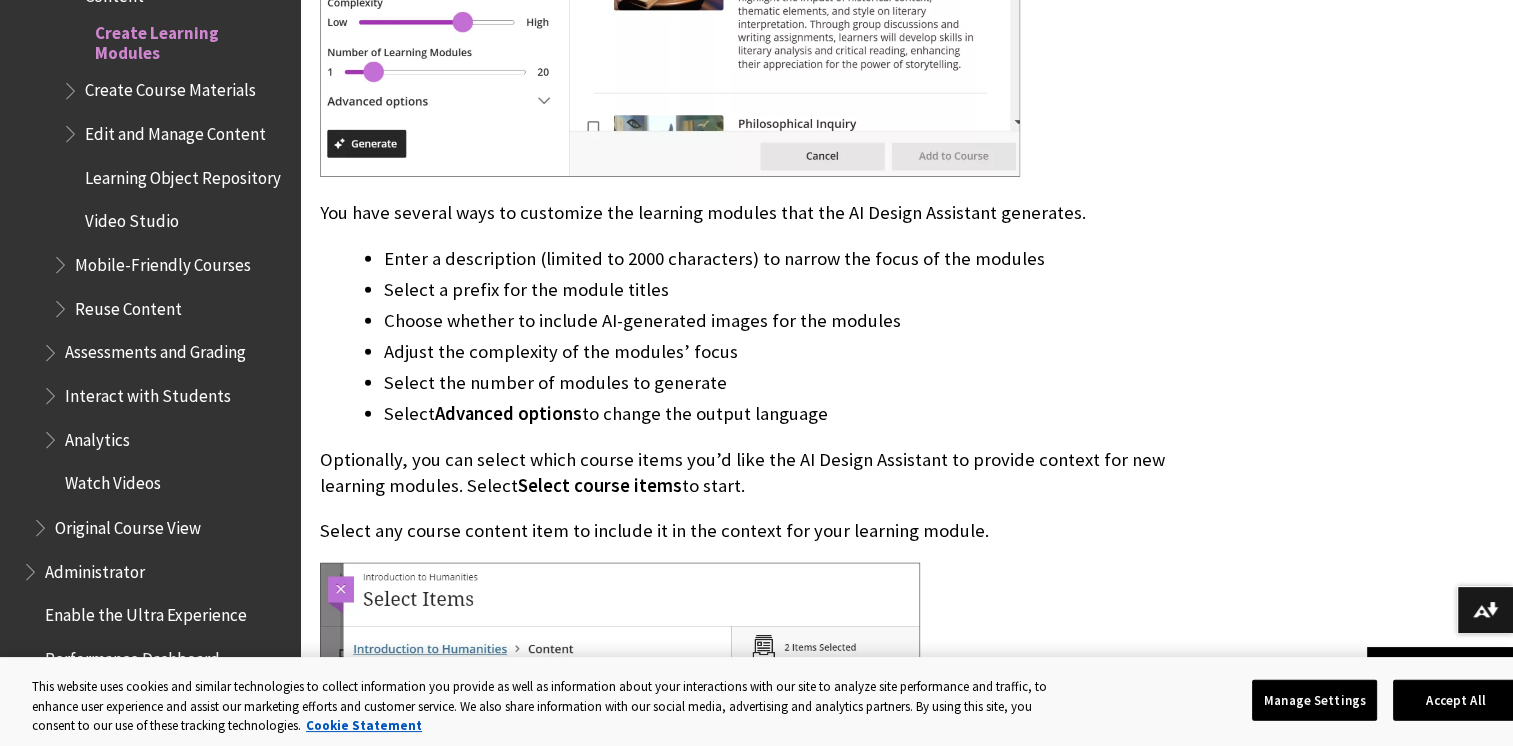 drag, startPoint x: 1498, startPoint y: 276, endPoint x: 1496, endPoint y: 291, distance: 15.132746 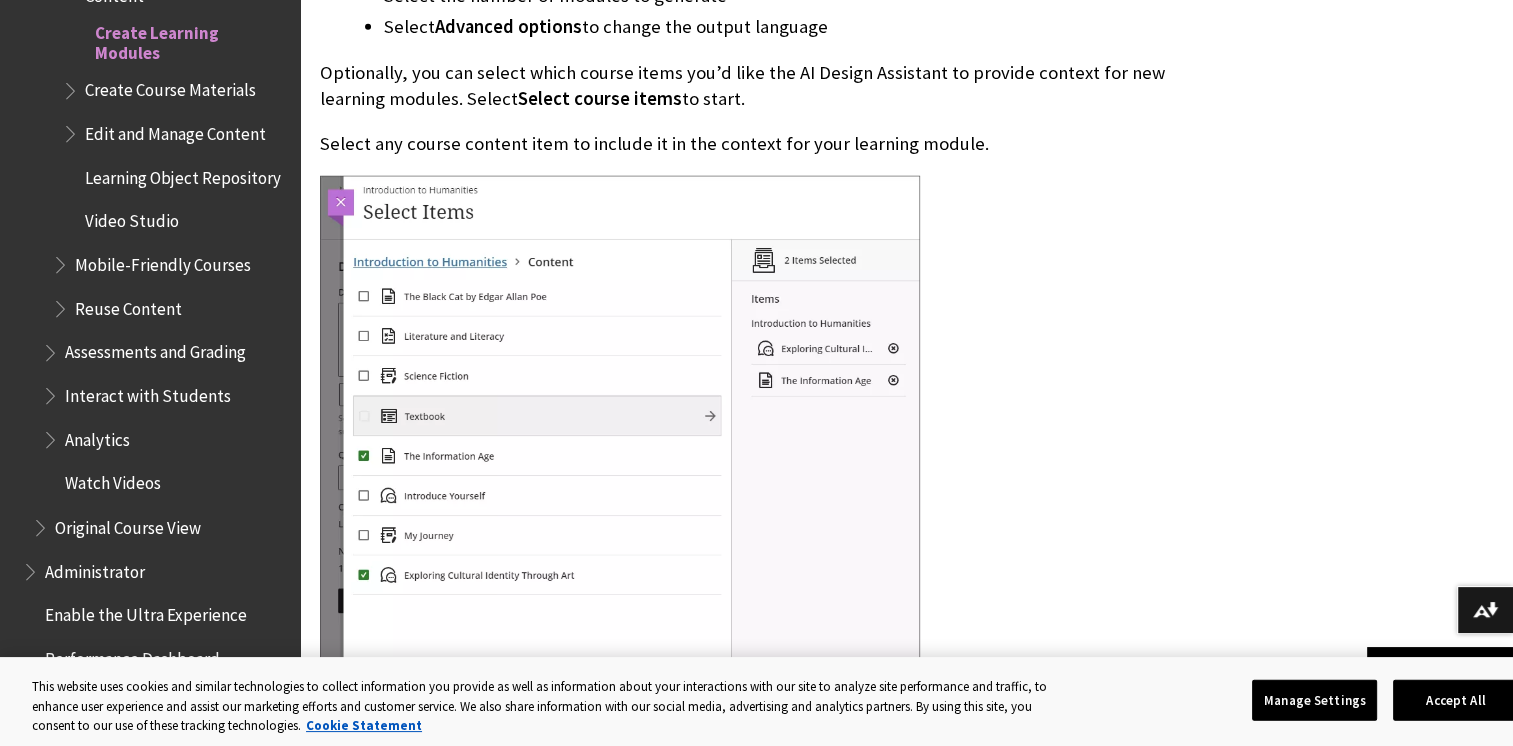 scroll, scrollTop: 5629, scrollLeft: 0, axis: vertical 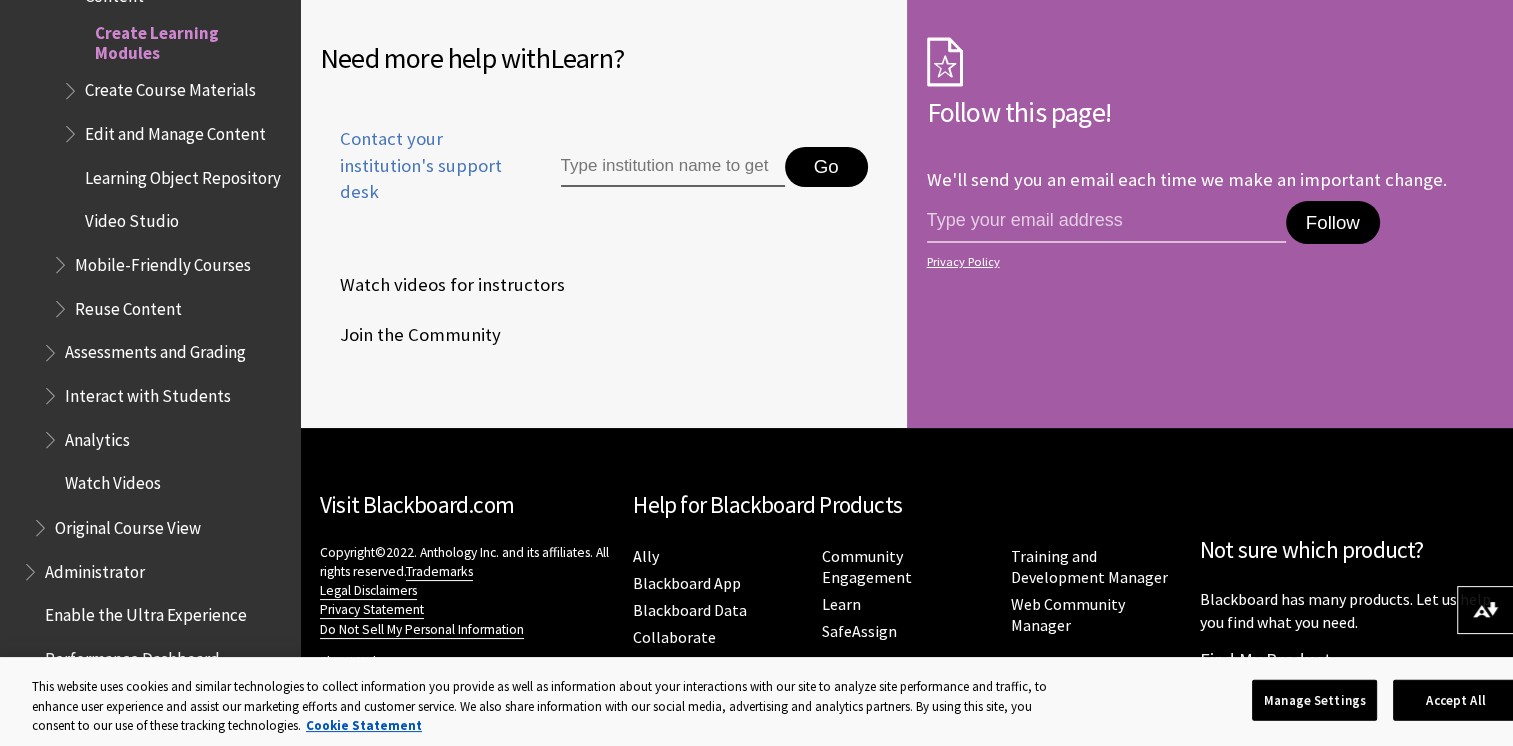 click on "Create Course Materials" at bounding box center [170, 87] 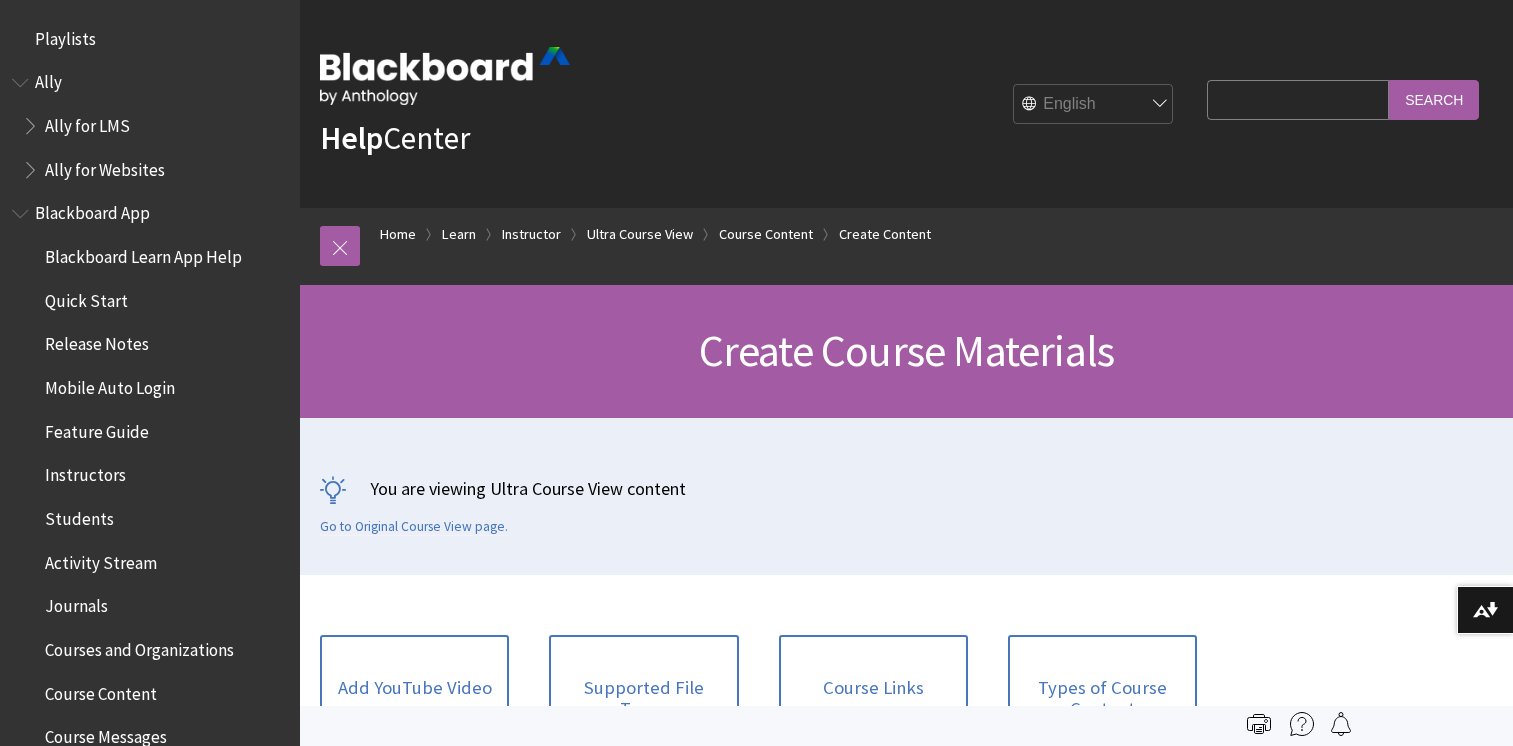 scroll, scrollTop: 0, scrollLeft: 0, axis: both 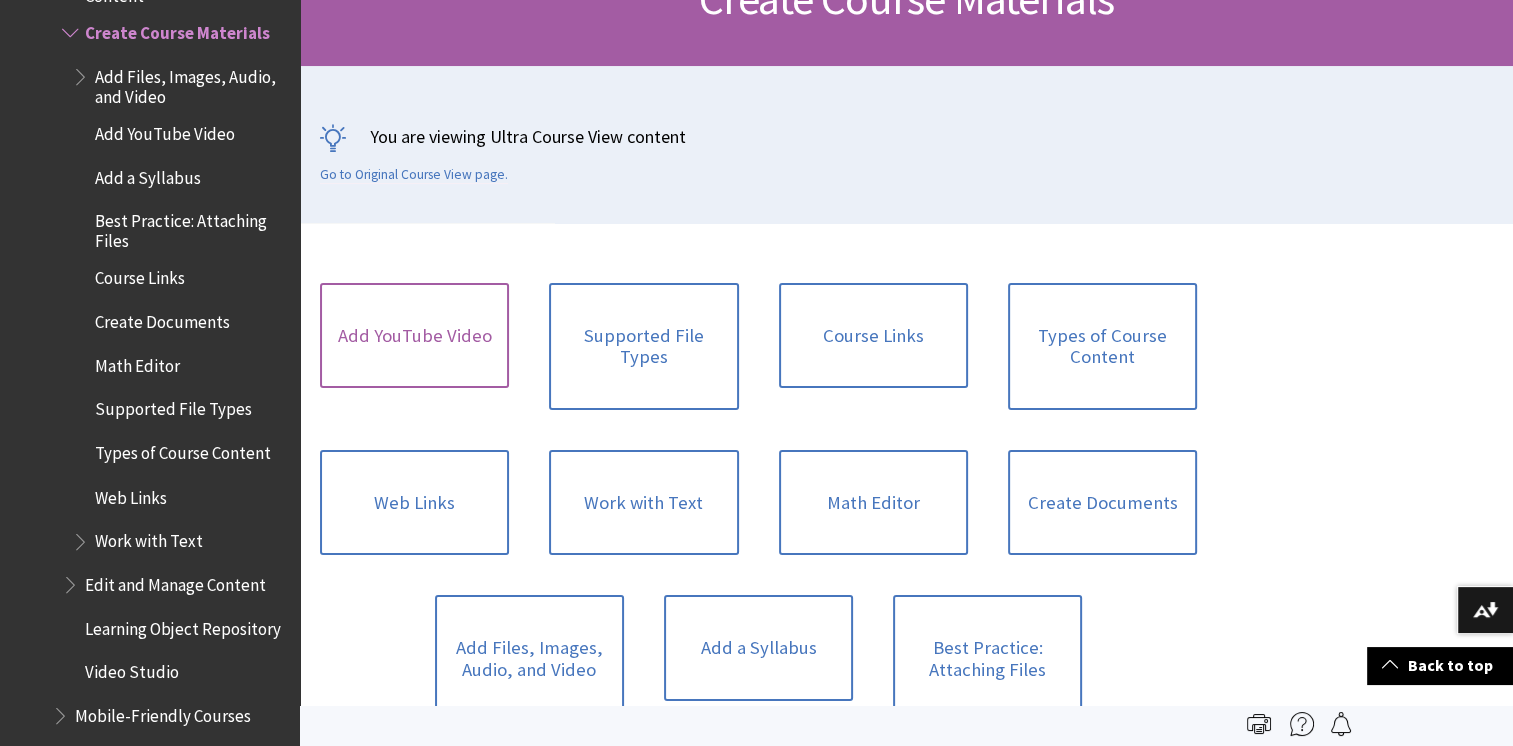 click on "Add YouTube Video" at bounding box center (414, 336) 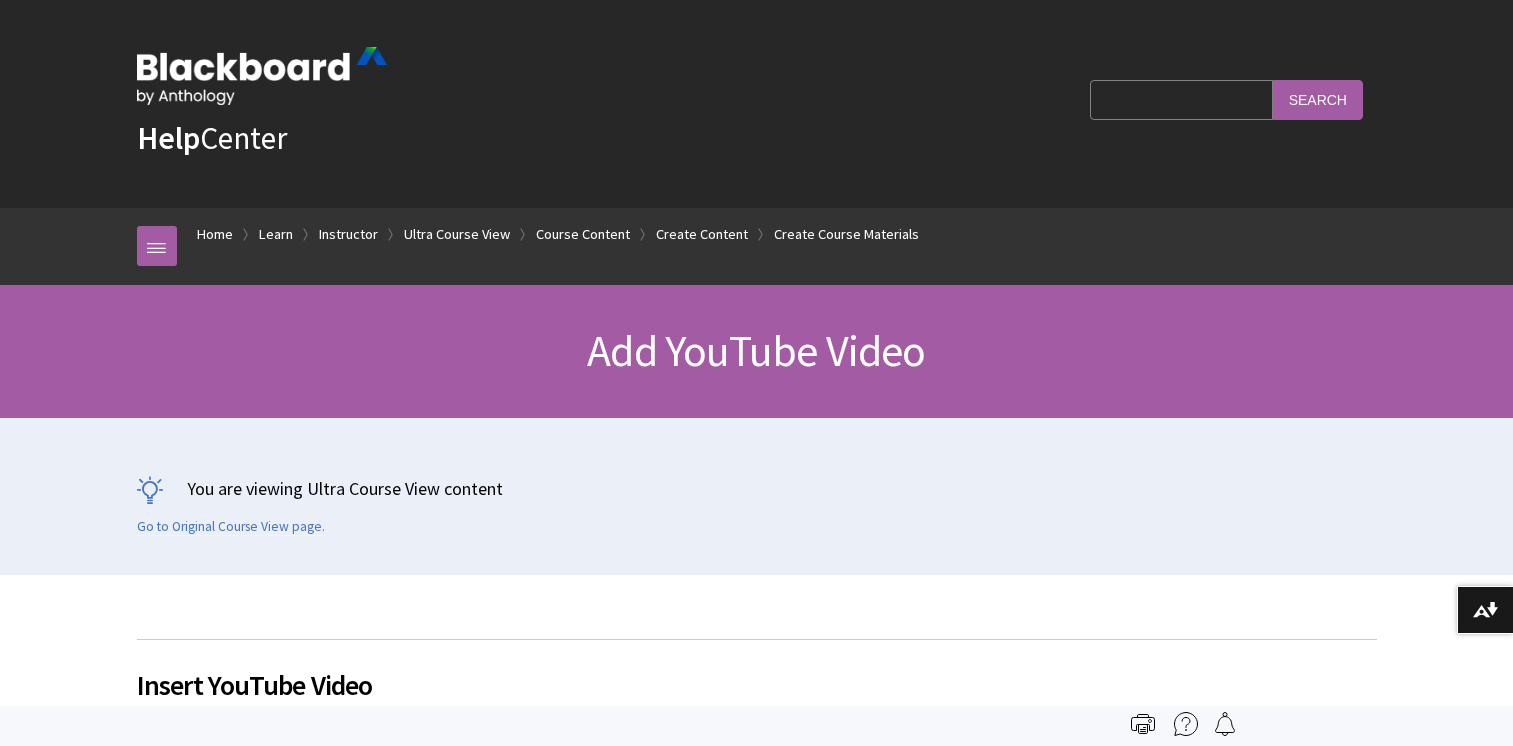 scroll, scrollTop: 0, scrollLeft: 0, axis: both 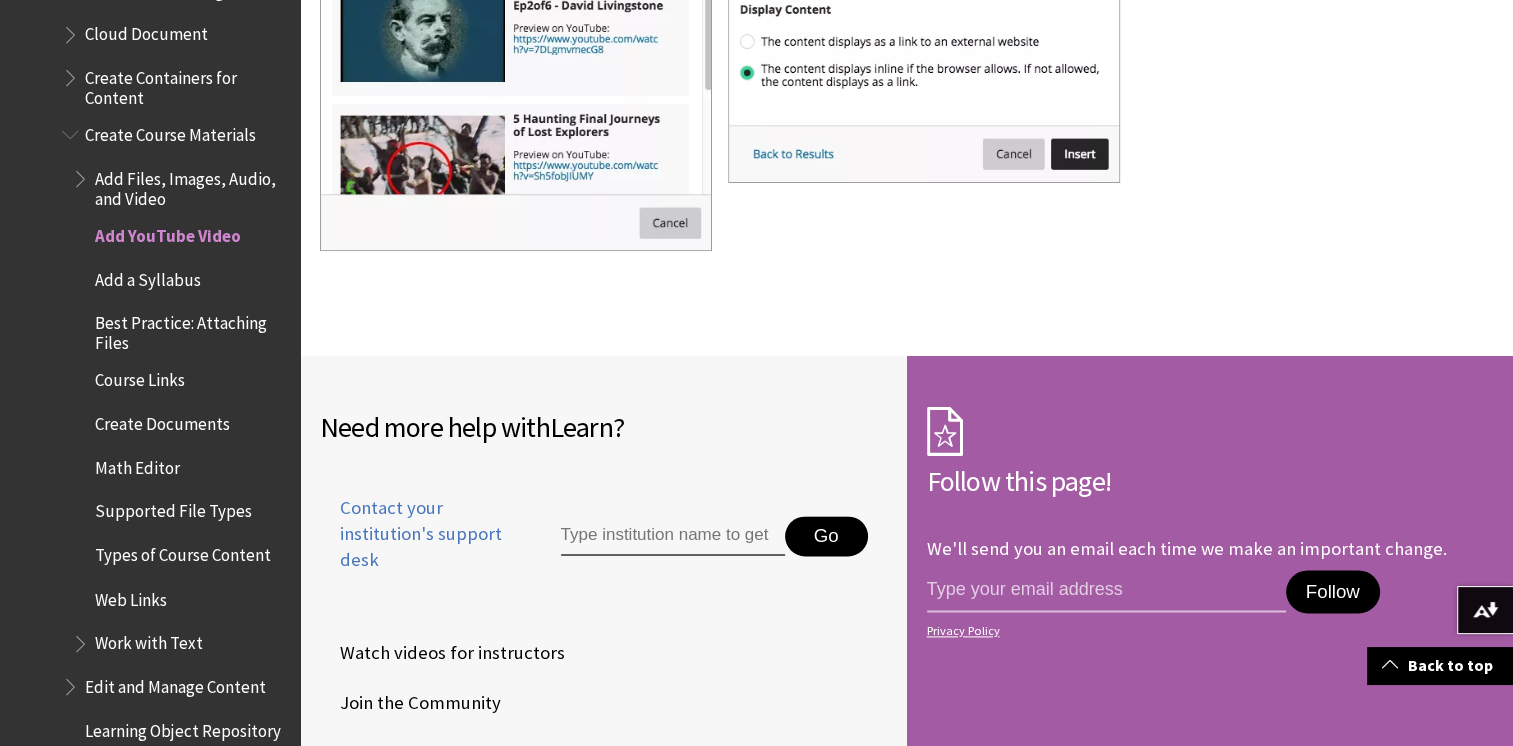 click on "Add a Syllabus" at bounding box center [148, 276] 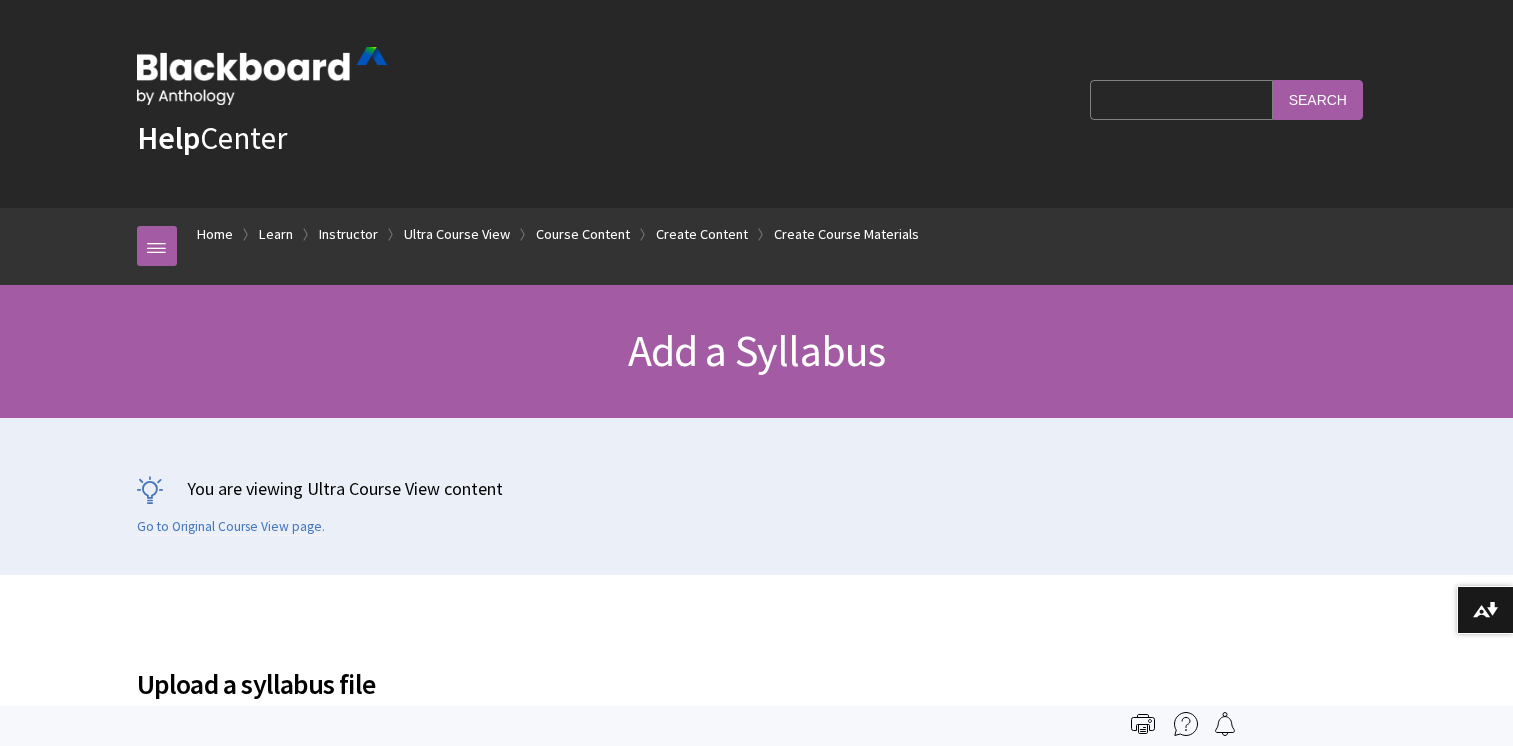 scroll, scrollTop: 0, scrollLeft: 0, axis: both 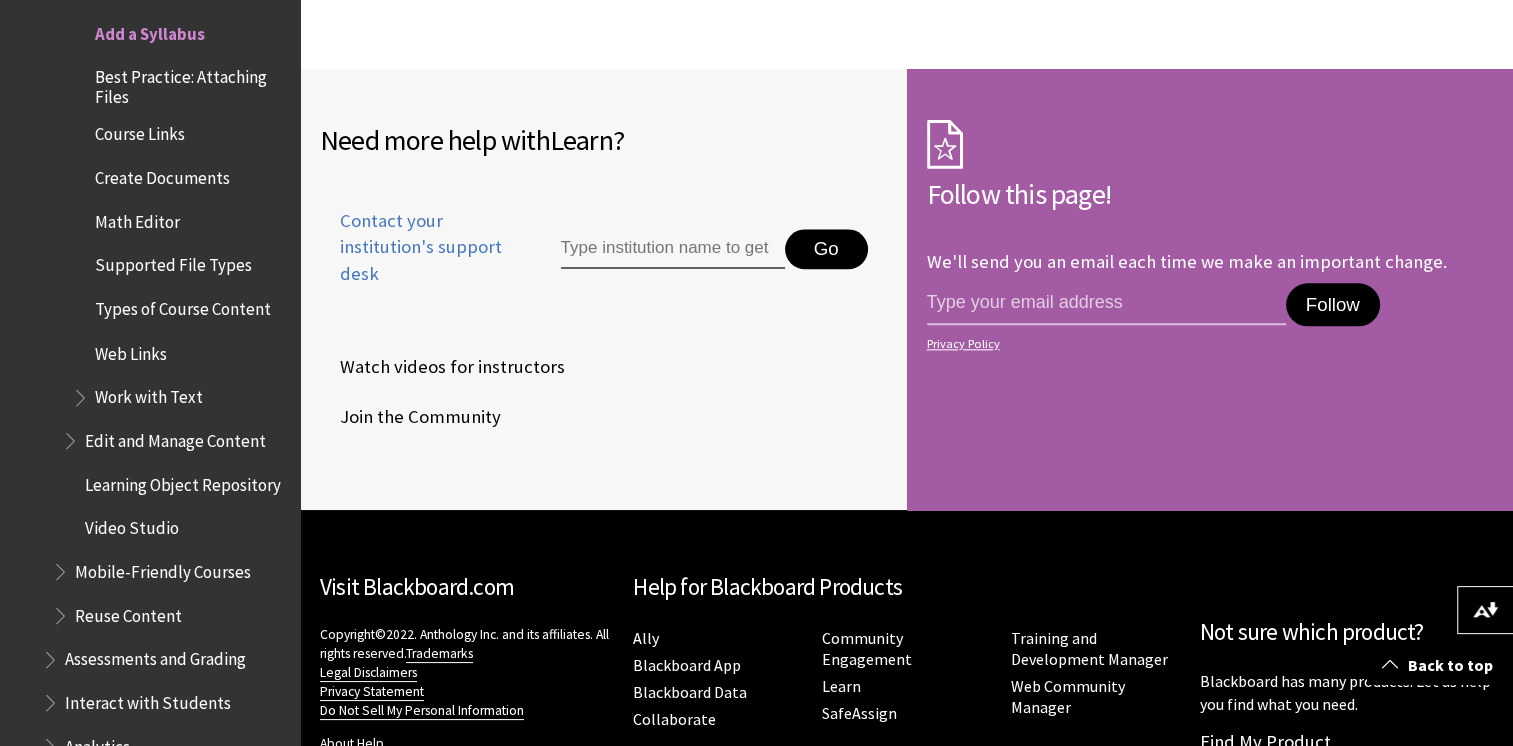 click on "Best Practice: Attaching Files" at bounding box center [190, 84] 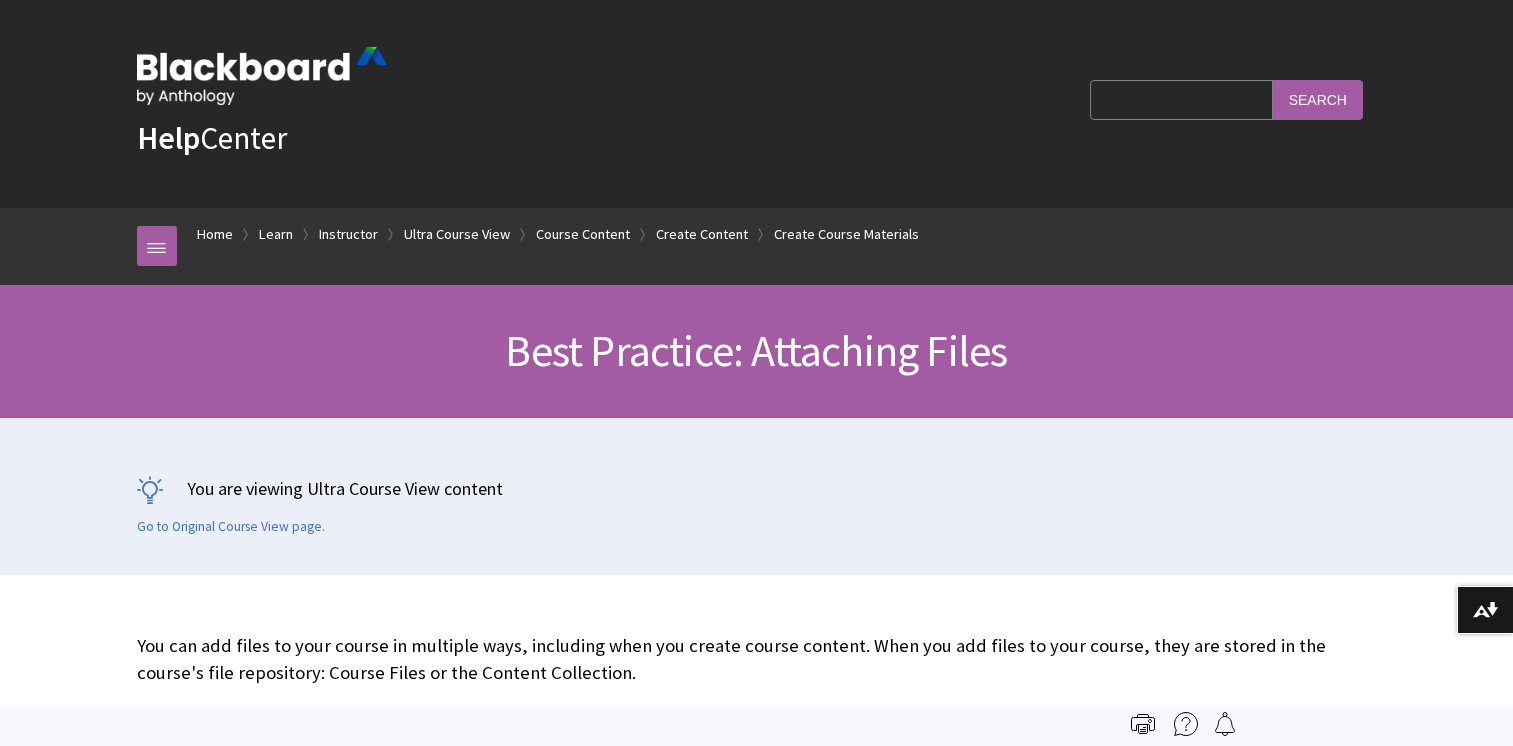 scroll, scrollTop: 0, scrollLeft: 0, axis: both 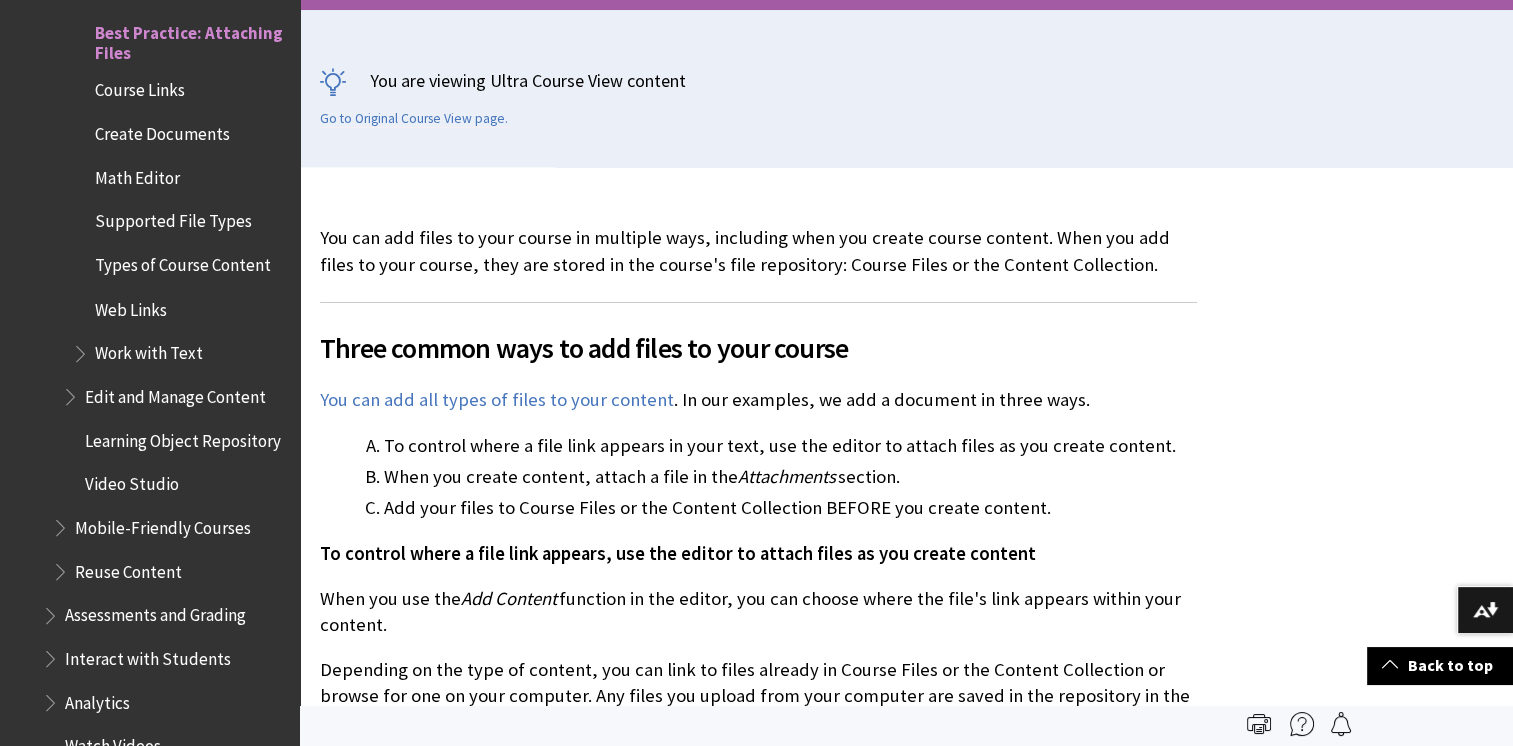 click on "Course Links" at bounding box center [140, 87] 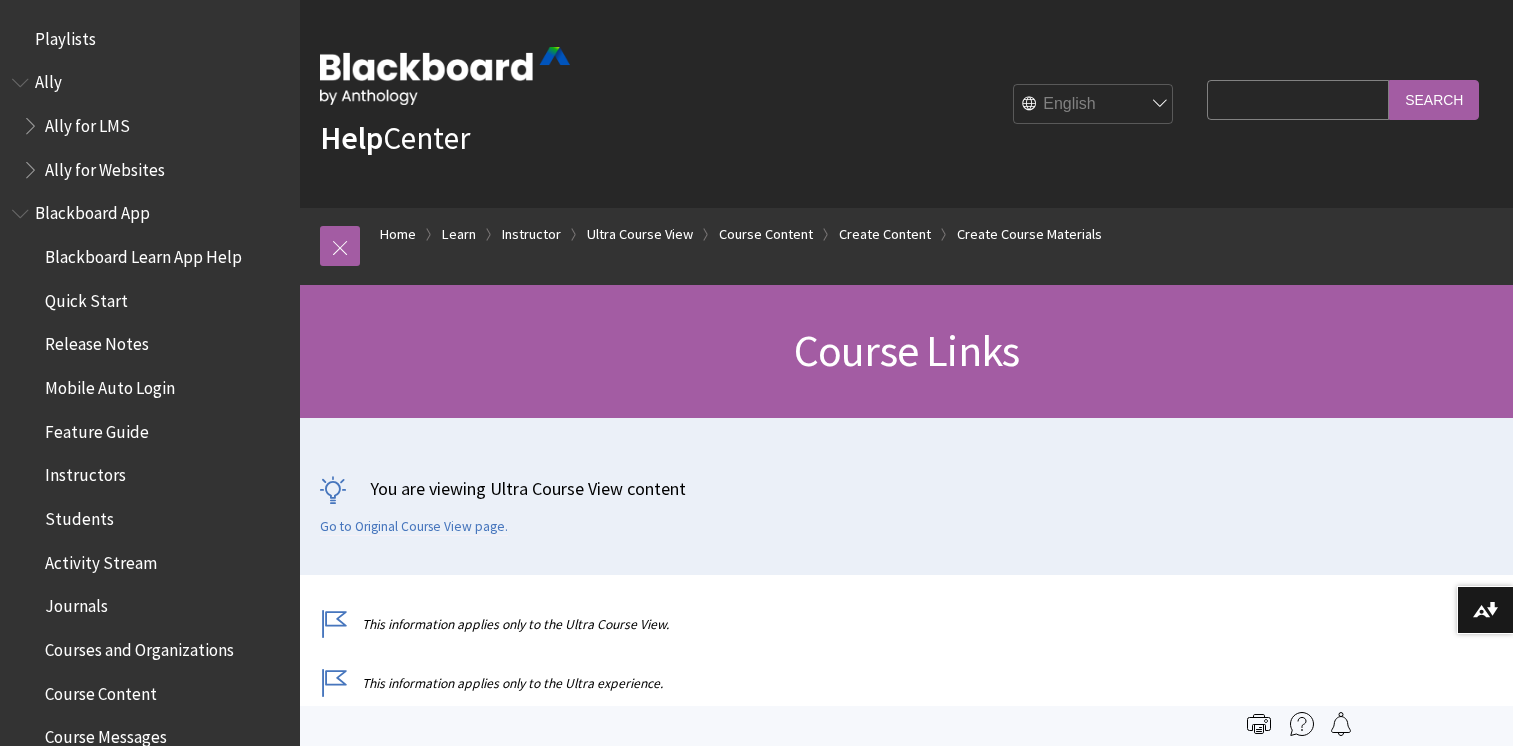 scroll, scrollTop: 0, scrollLeft: 0, axis: both 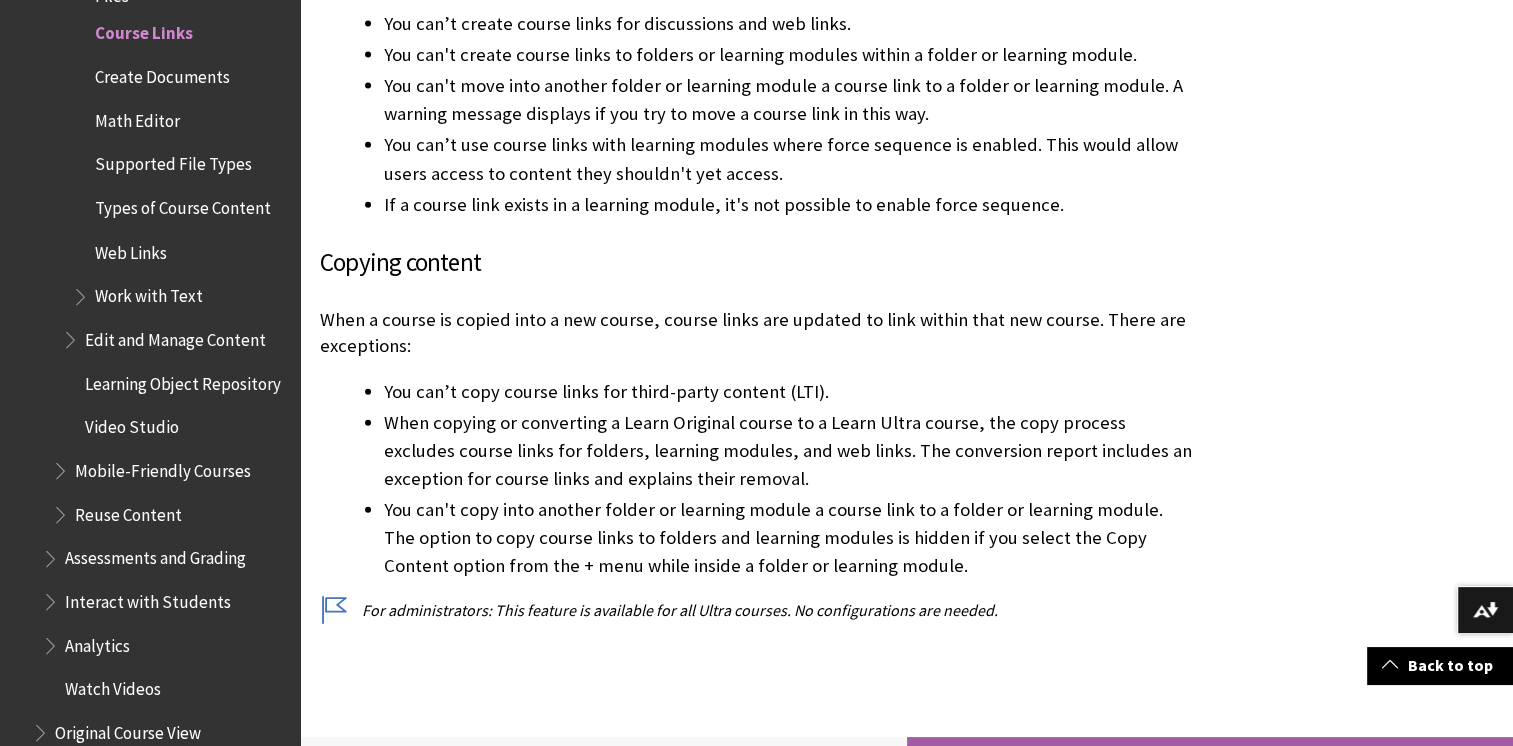 click on "Create Documents" at bounding box center (162, 73) 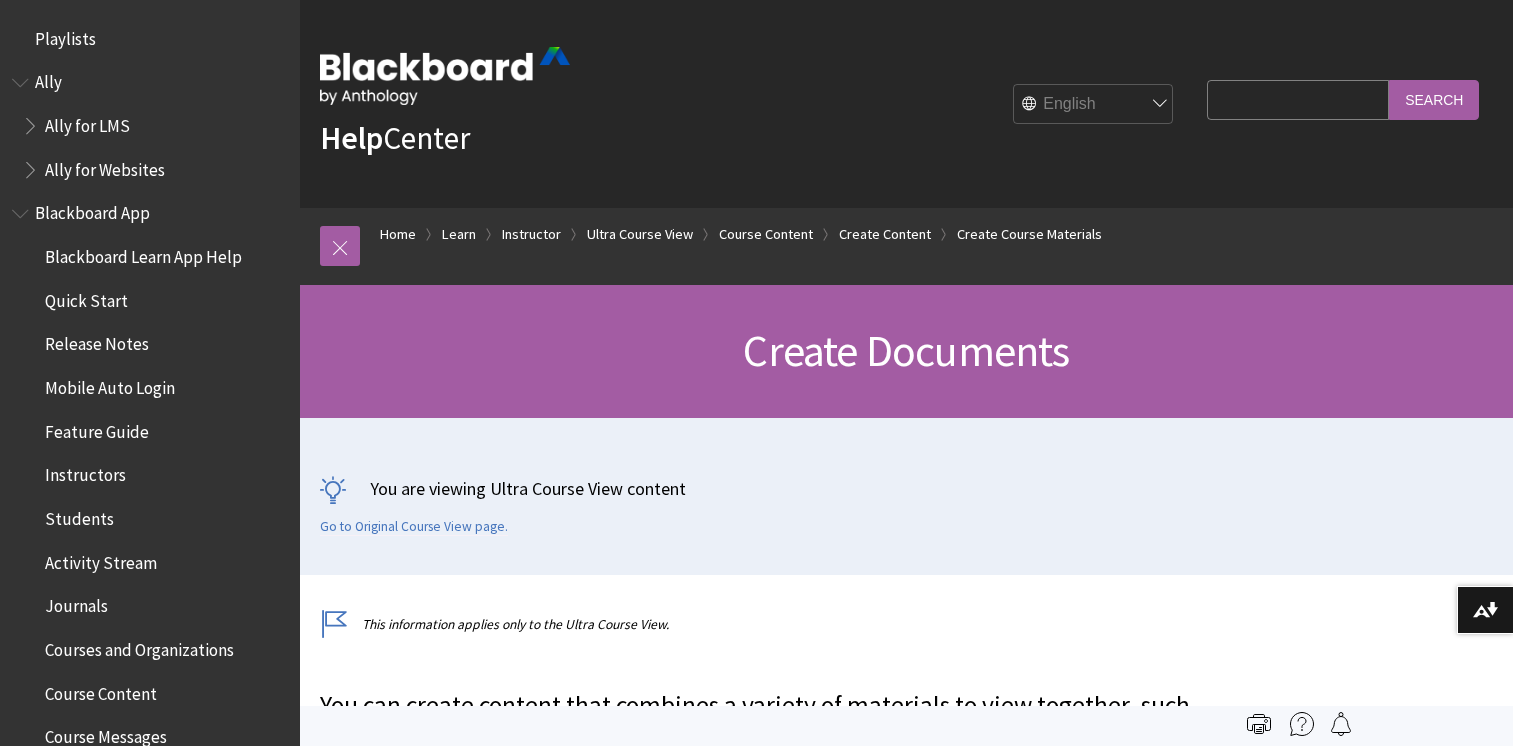 scroll, scrollTop: 0, scrollLeft: 0, axis: both 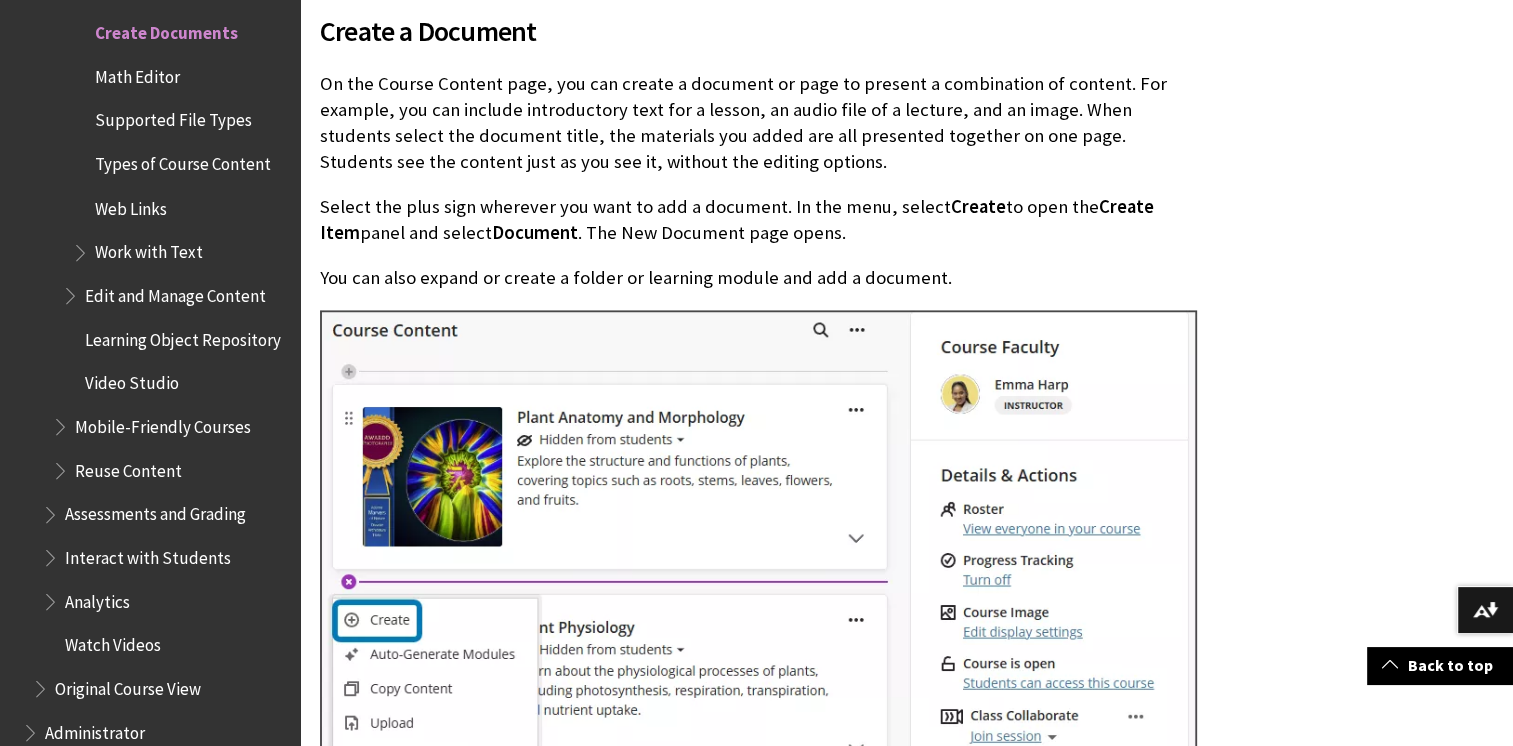 drag, startPoint x: 1509, startPoint y: 126, endPoint x: 1508, endPoint y: 139, distance: 13.038404 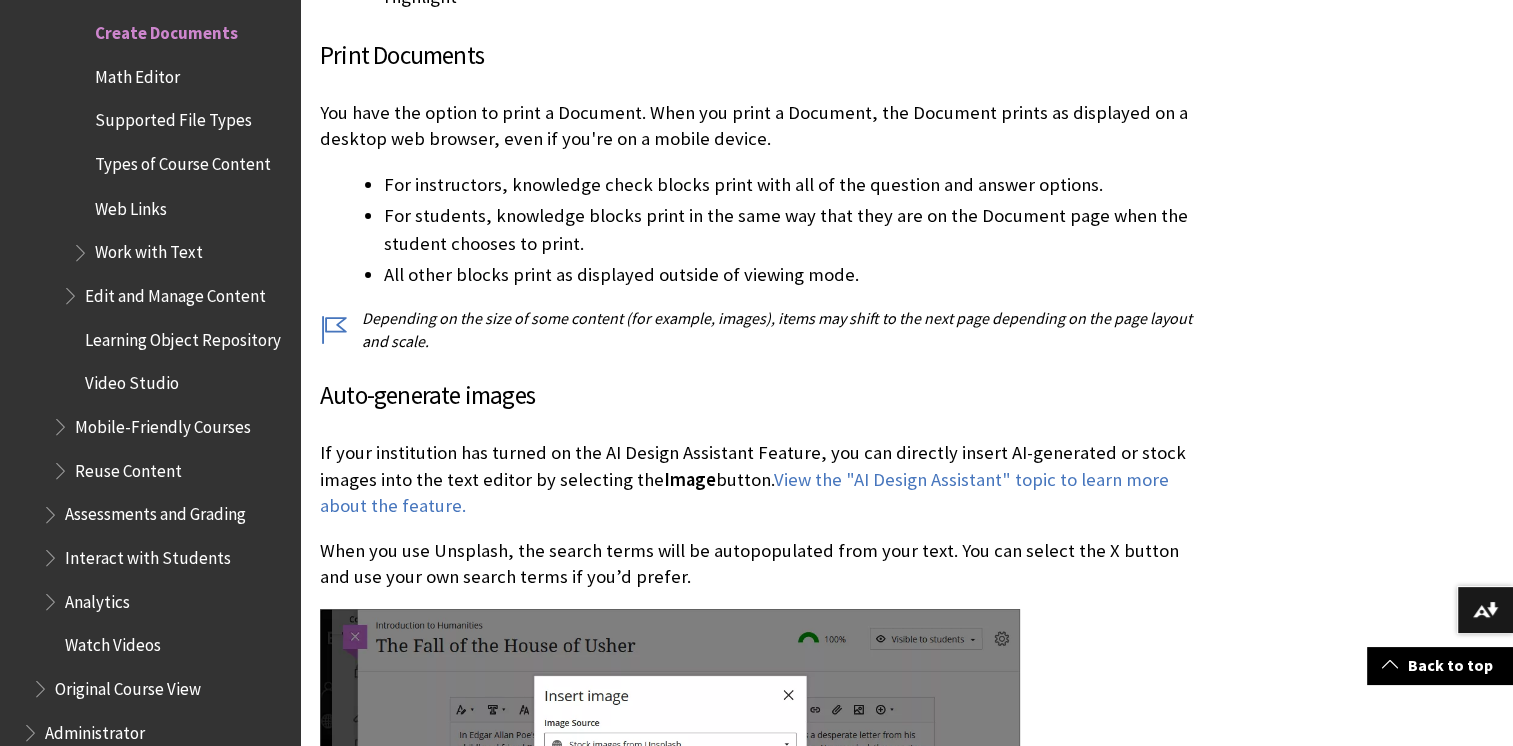 scroll, scrollTop: 7632, scrollLeft: 0, axis: vertical 